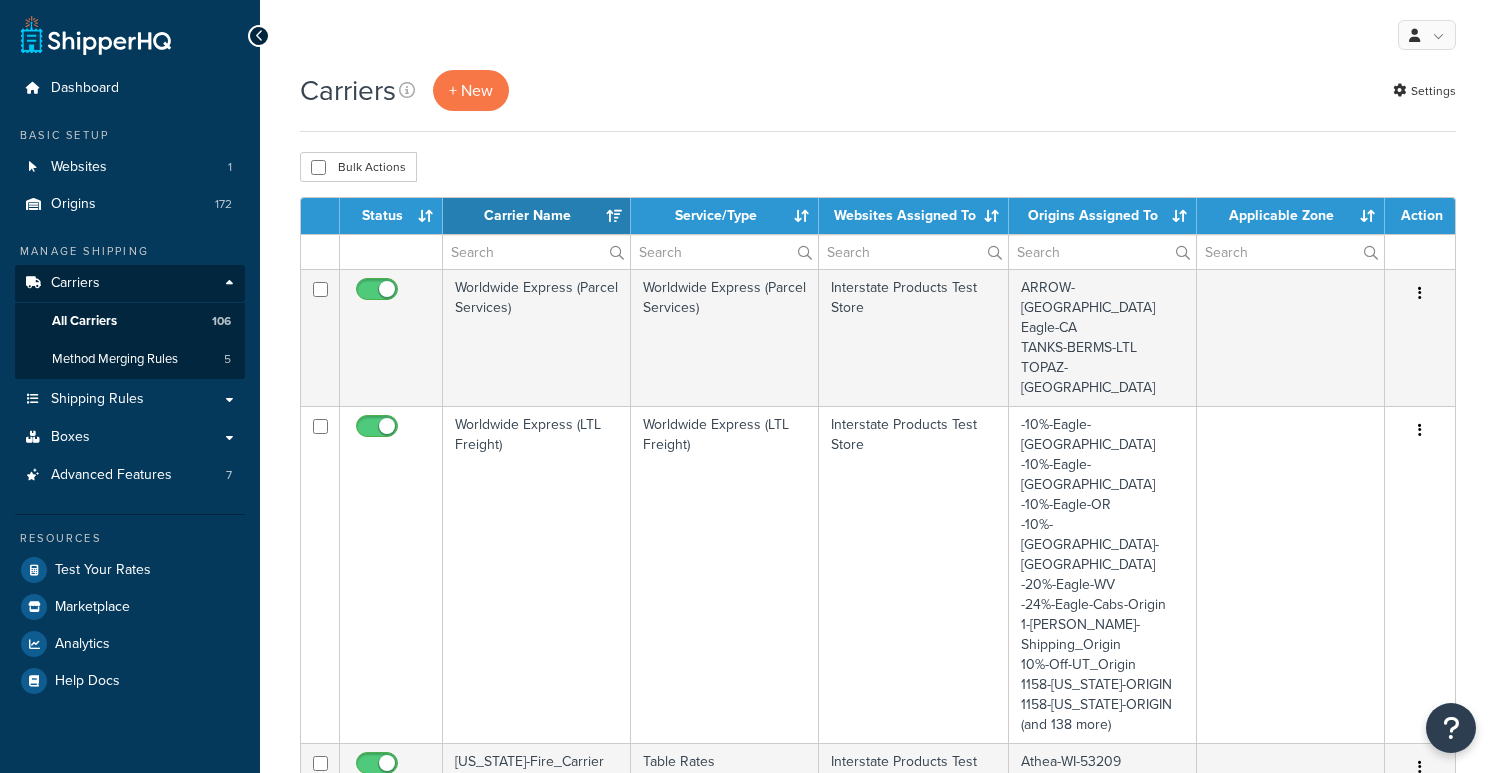 select on "15" 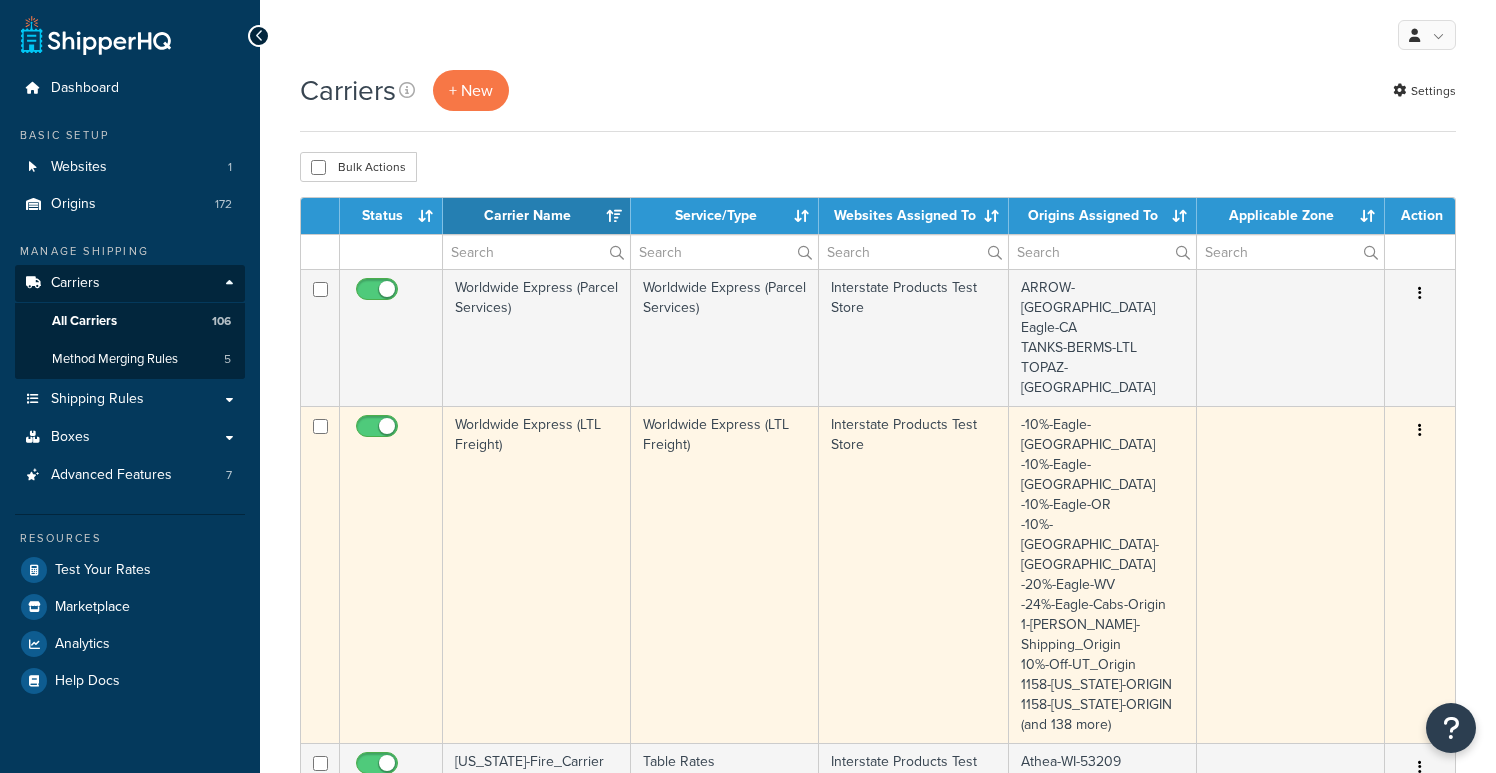 scroll, scrollTop: 0, scrollLeft: 0, axis: both 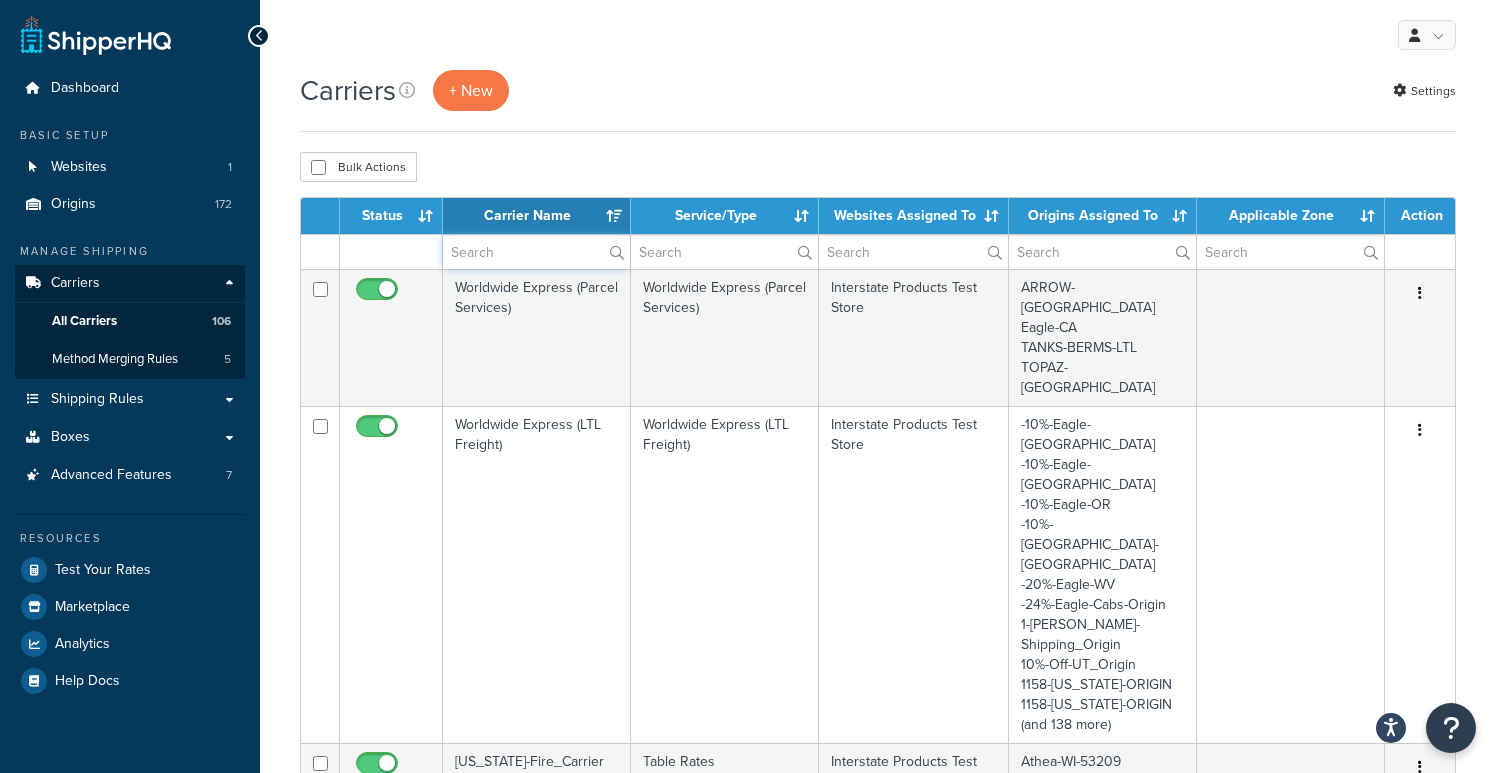 click at bounding box center [536, 252] 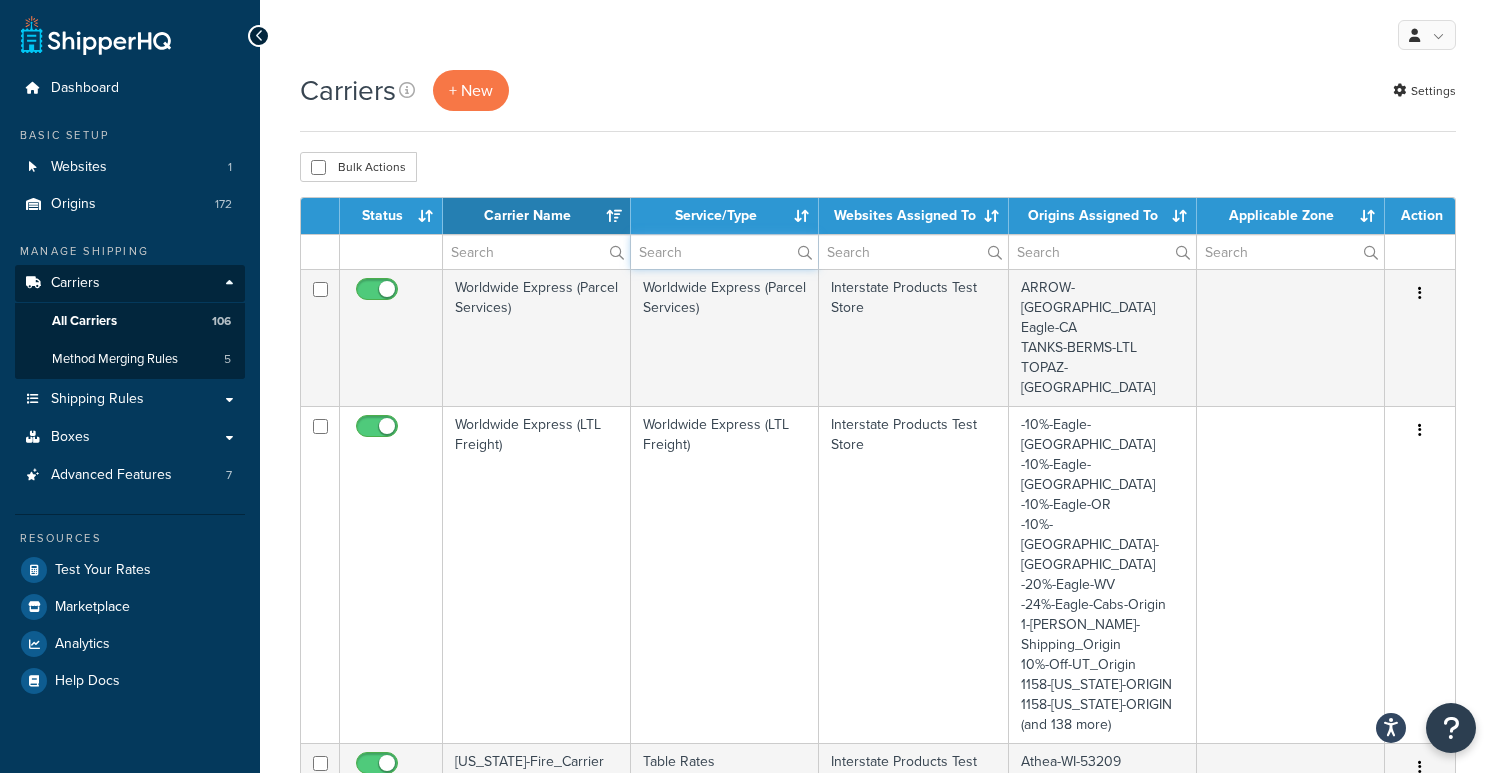 click at bounding box center (724, 252) 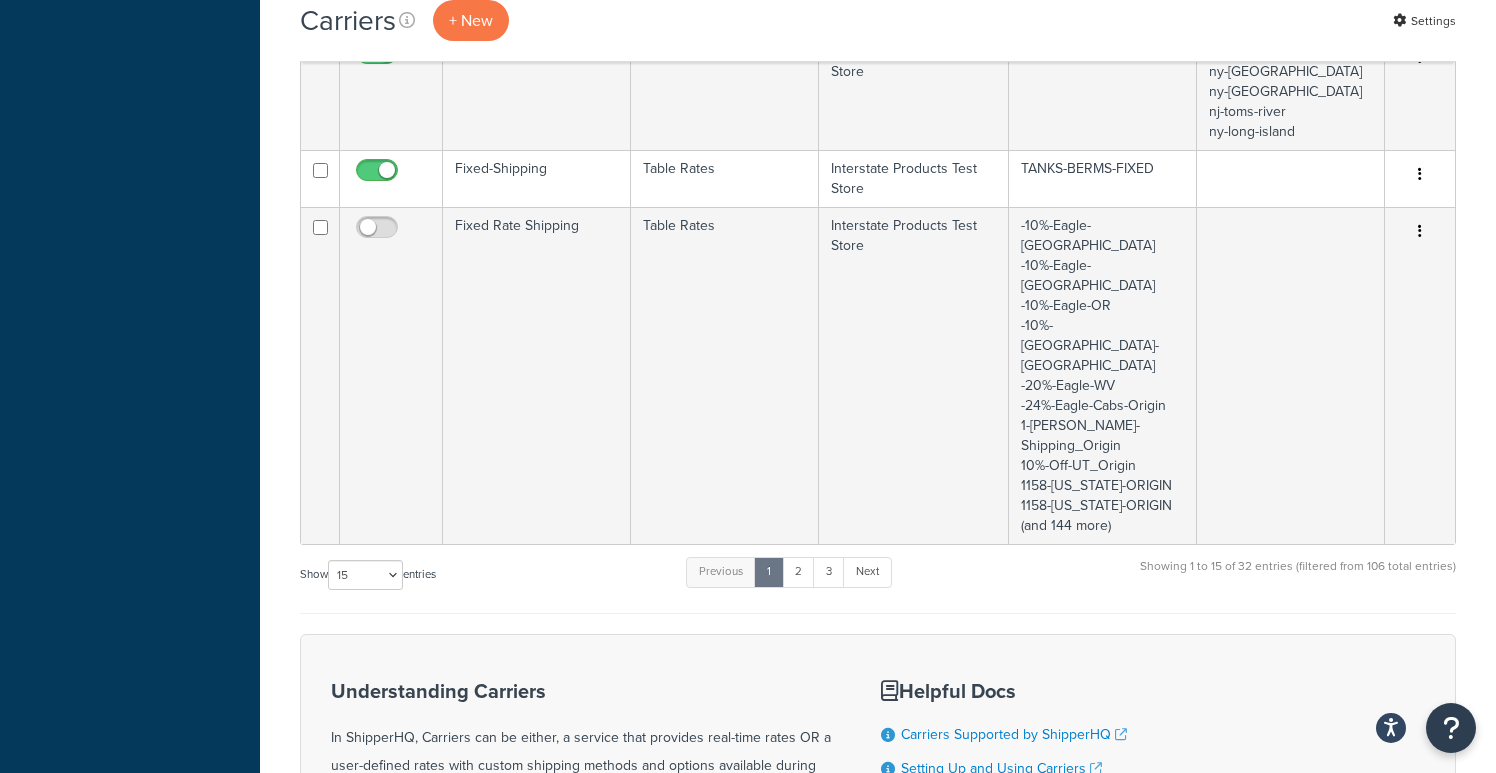 scroll, scrollTop: 1071, scrollLeft: 0, axis: vertical 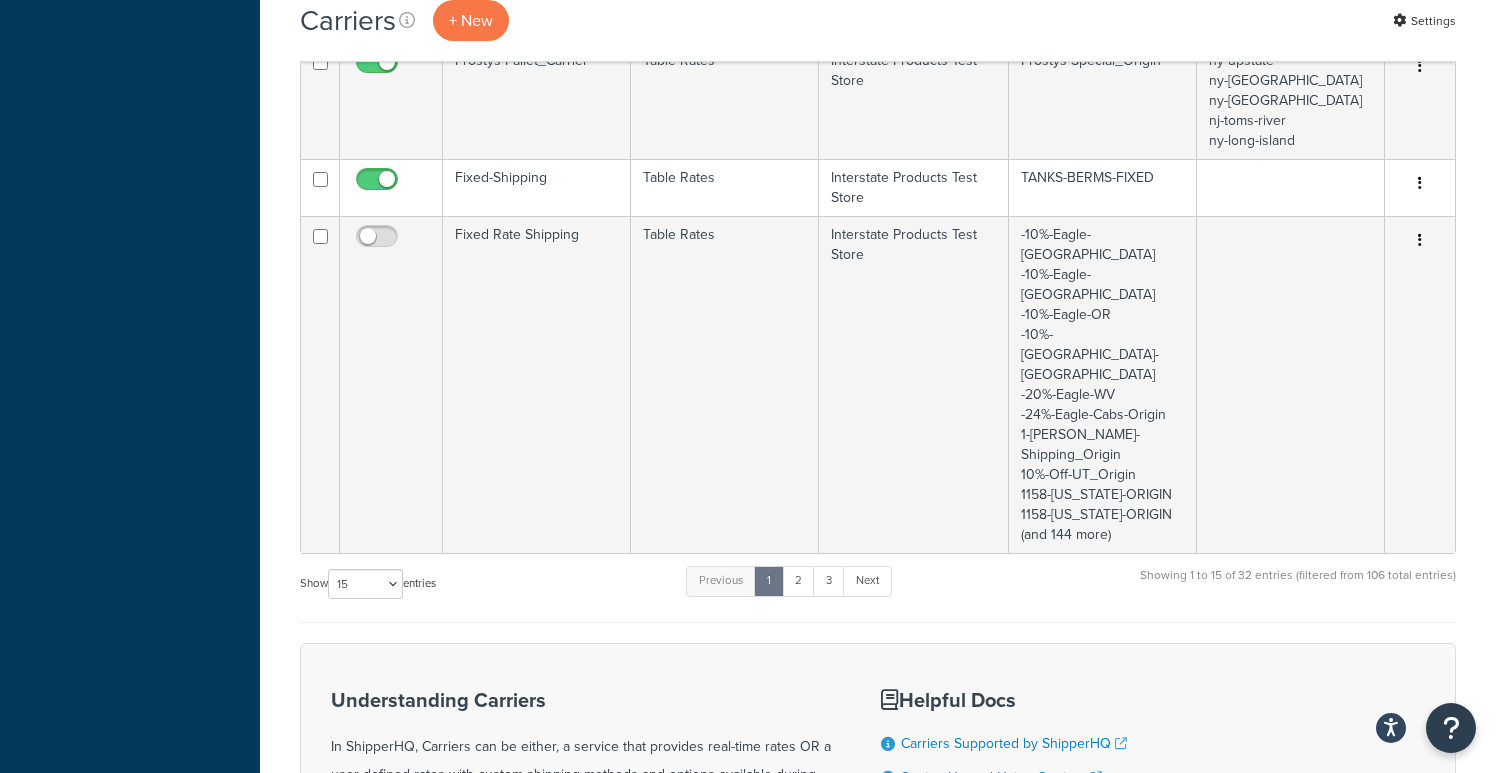 type on "table" 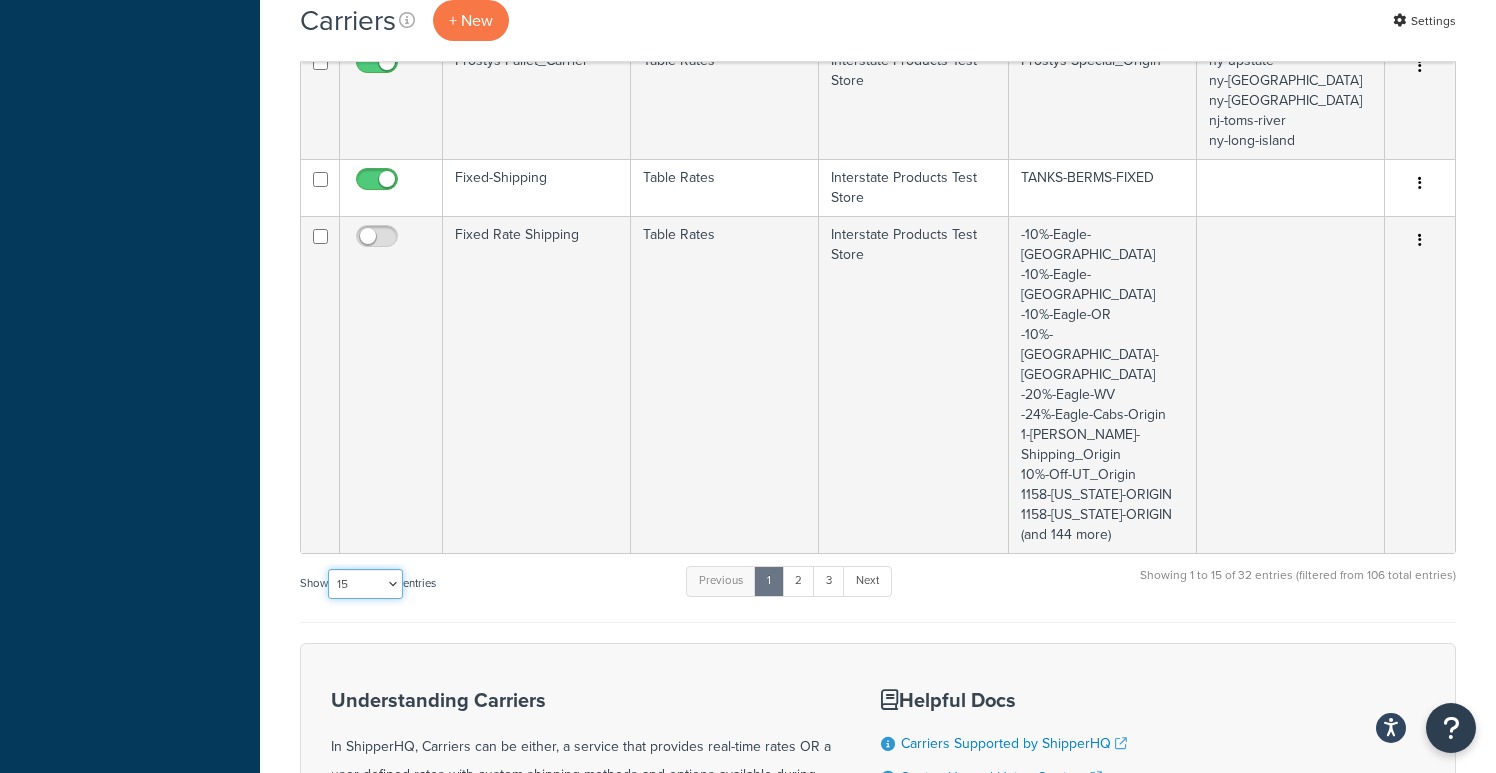 click on "10 15 25 50 100" at bounding box center (365, 584) 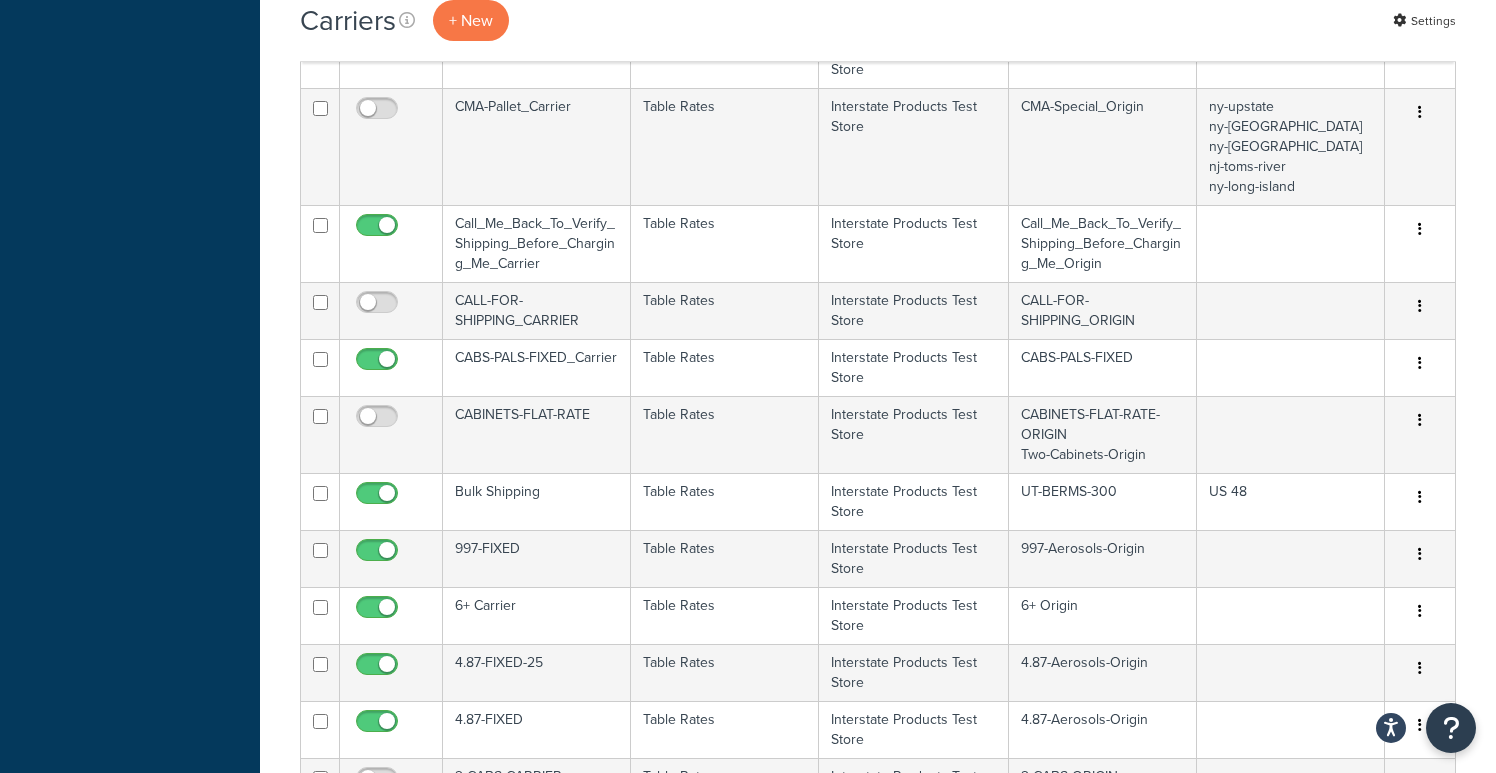 scroll, scrollTop: 1762, scrollLeft: 0, axis: vertical 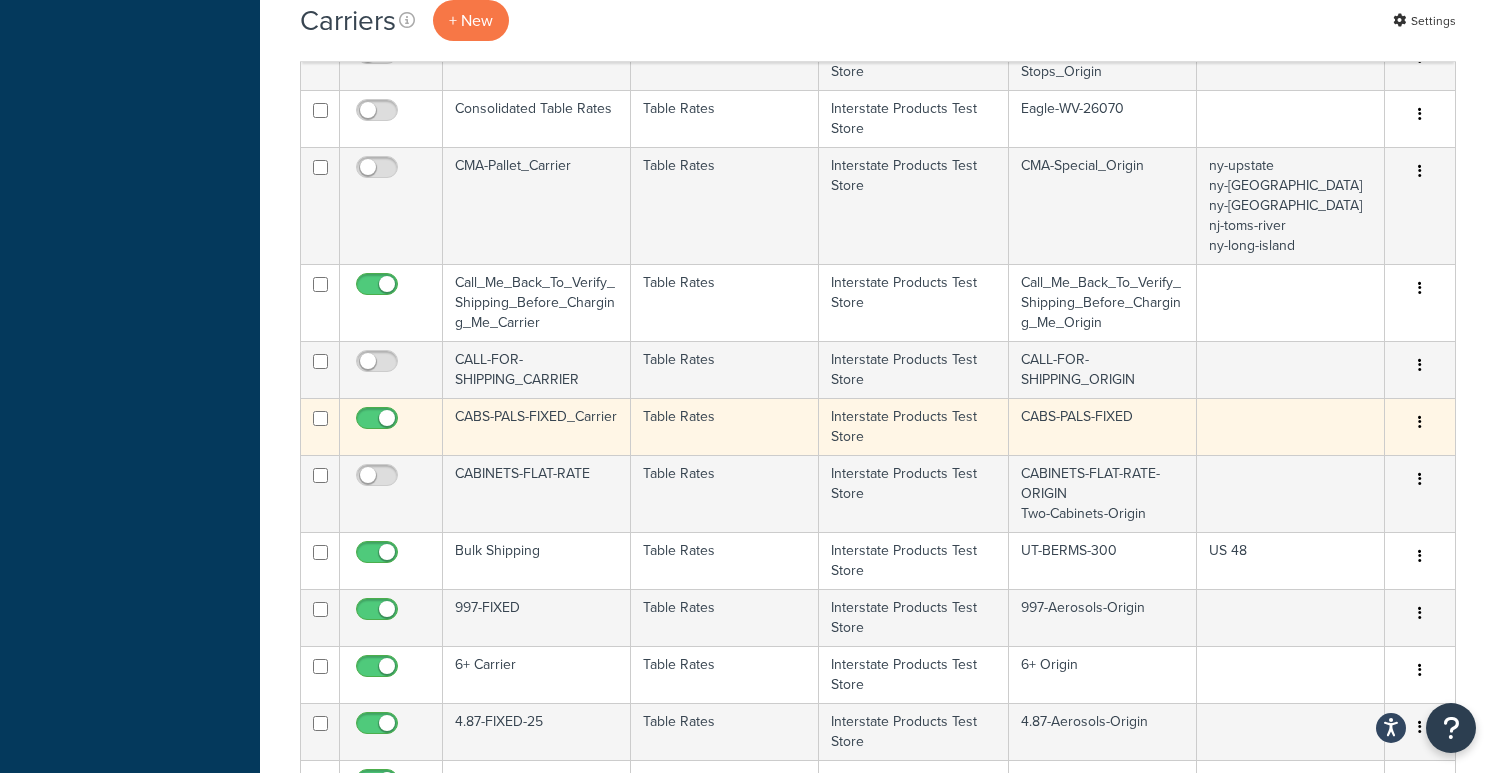 click at bounding box center [1420, 423] 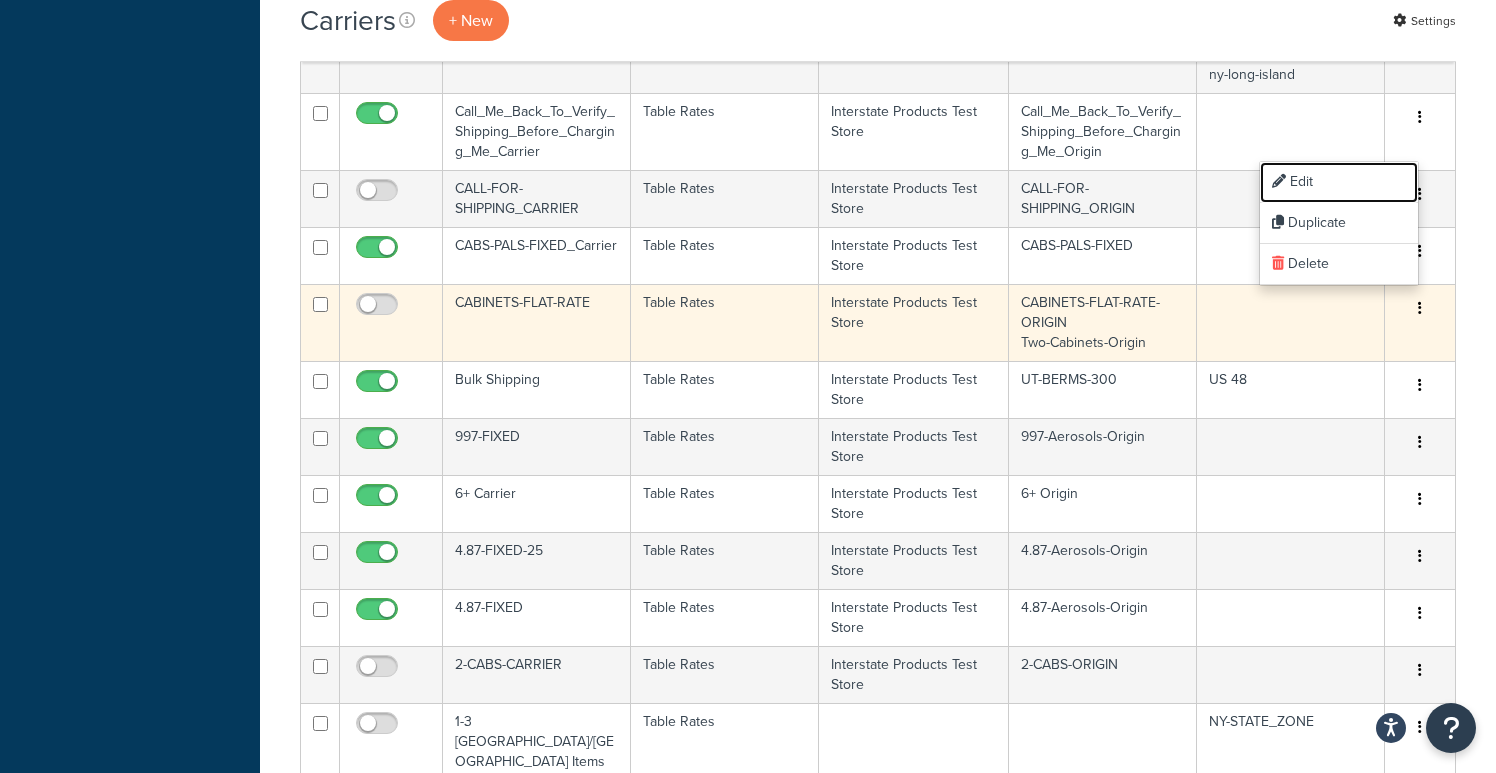 scroll, scrollTop: 1943, scrollLeft: 0, axis: vertical 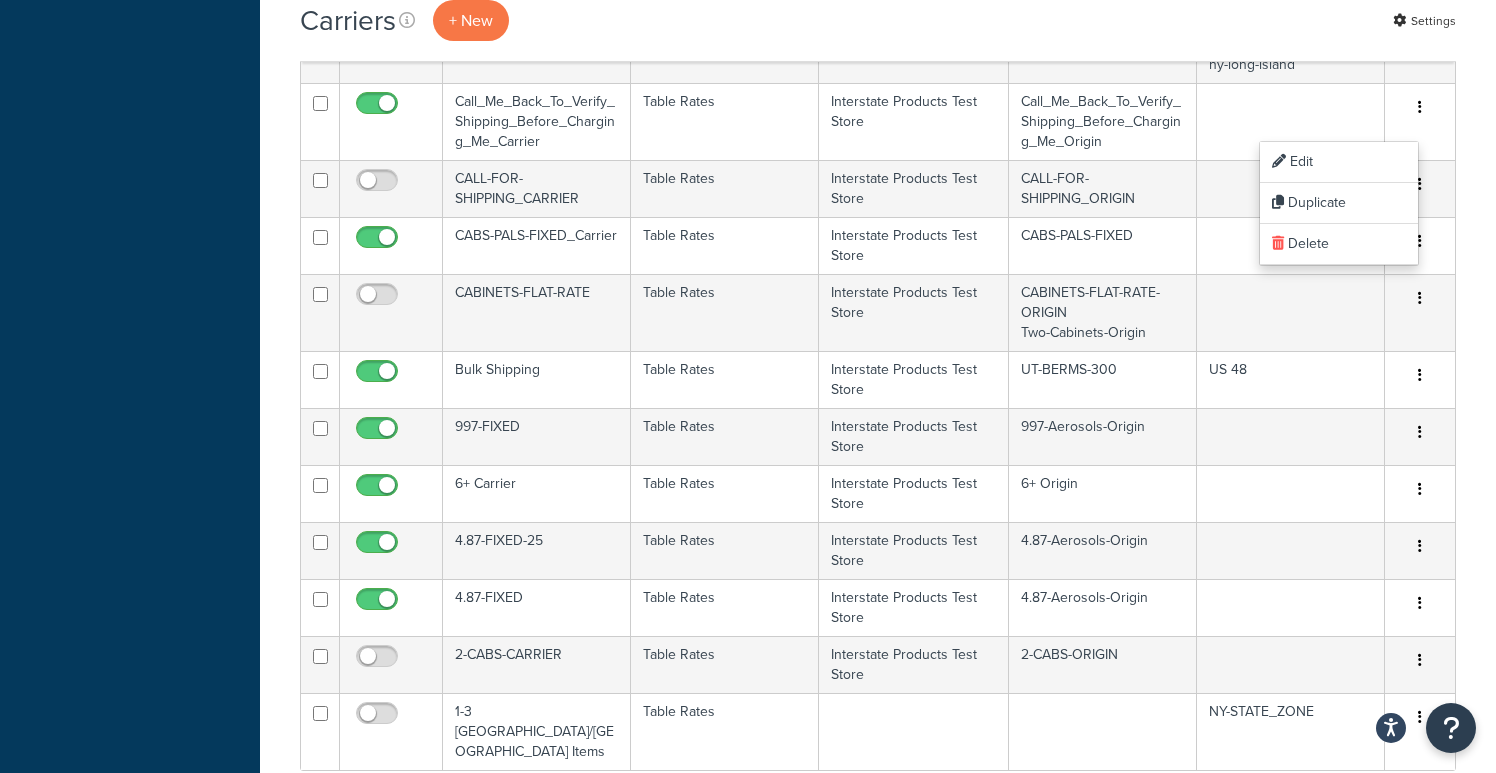 click on "Show  10 15 25 50 100  entries Previous 1 Next Showing 1 to 32 of 32 entries (filtered from 106 total entries)" at bounding box center (878, 810) 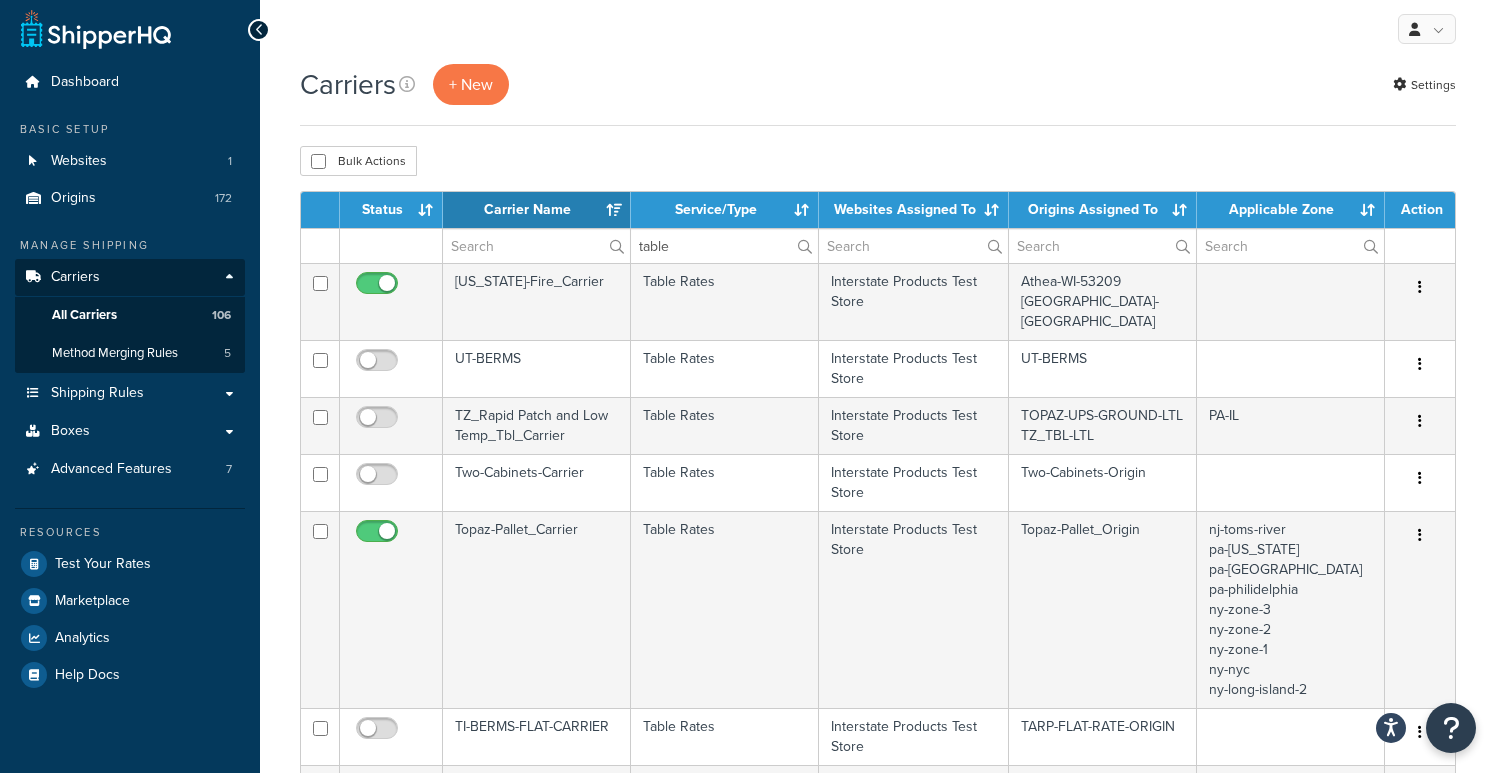 scroll, scrollTop: 0, scrollLeft: 0, axis: both 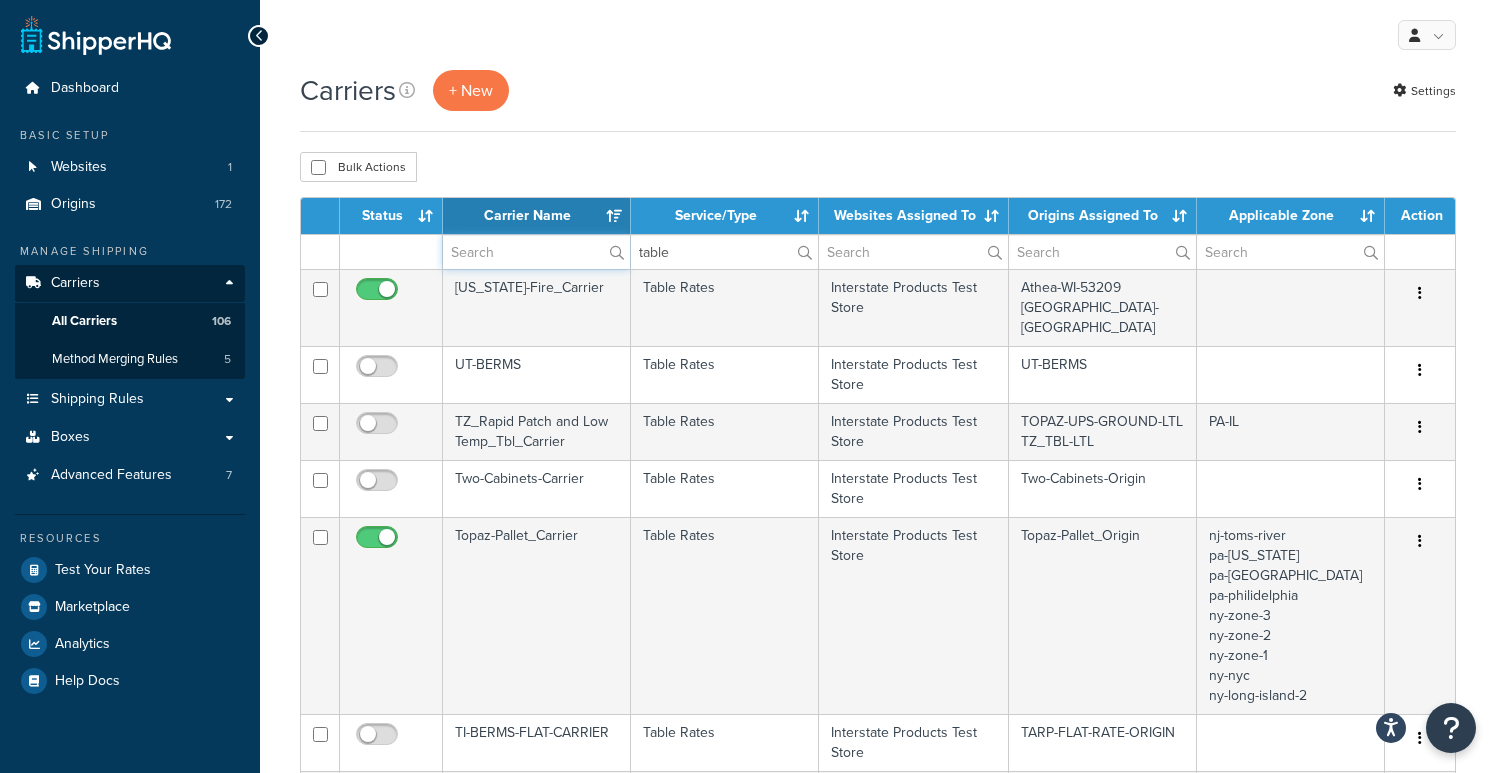 click at bounding box center [536, 252] 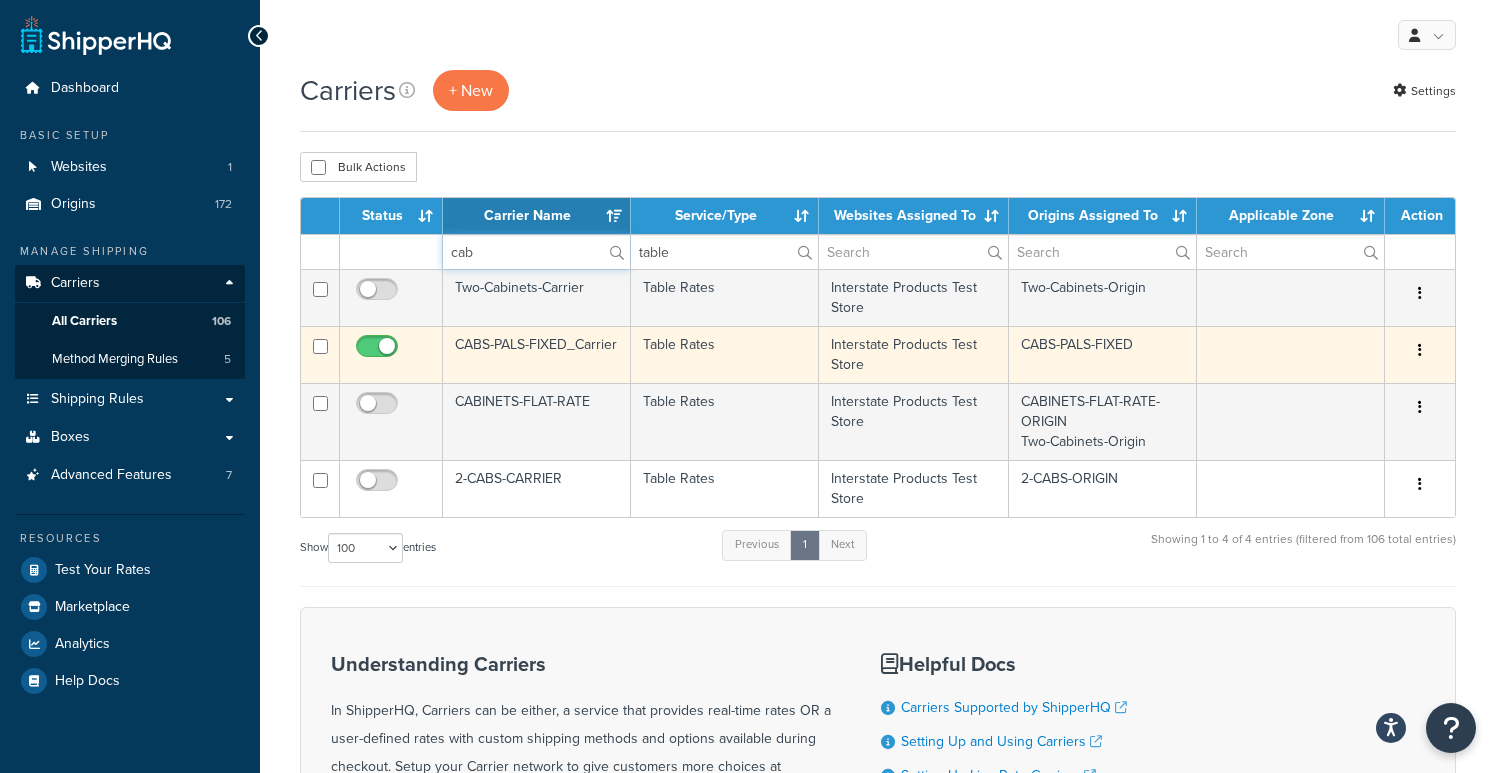 type on "cab" 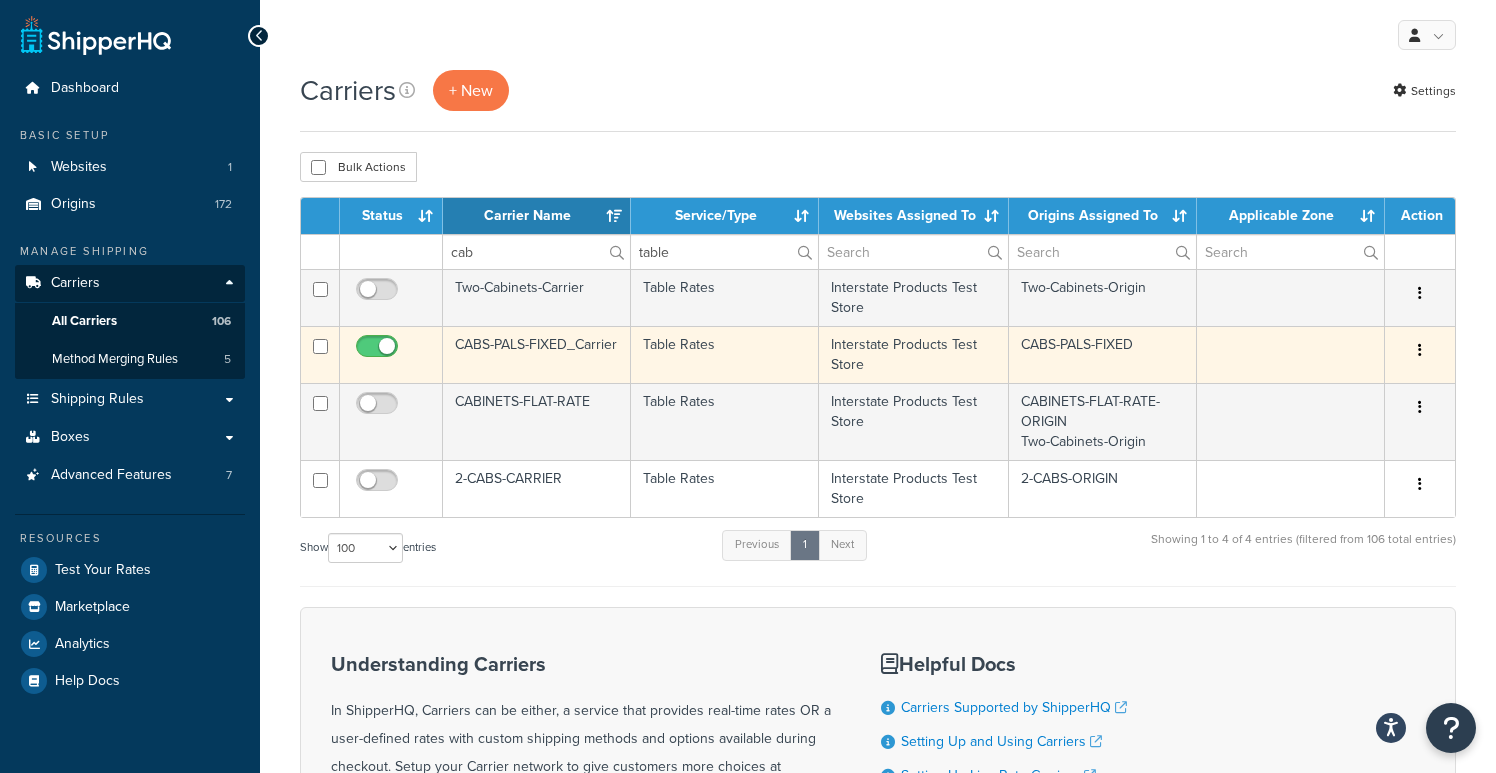 click on "CABS-PALS-FIXED" at bounding box center [1103, 354] 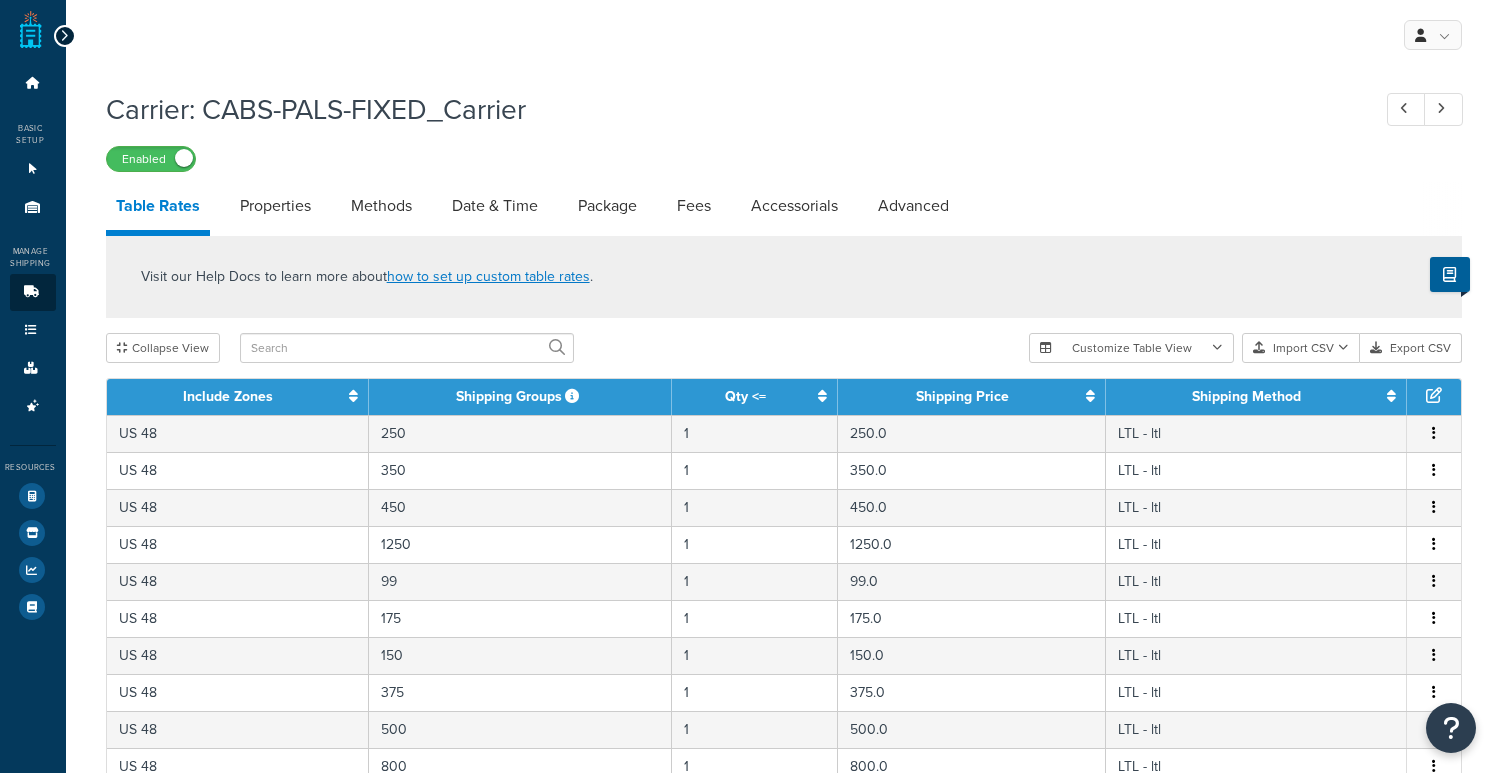 select on "25" 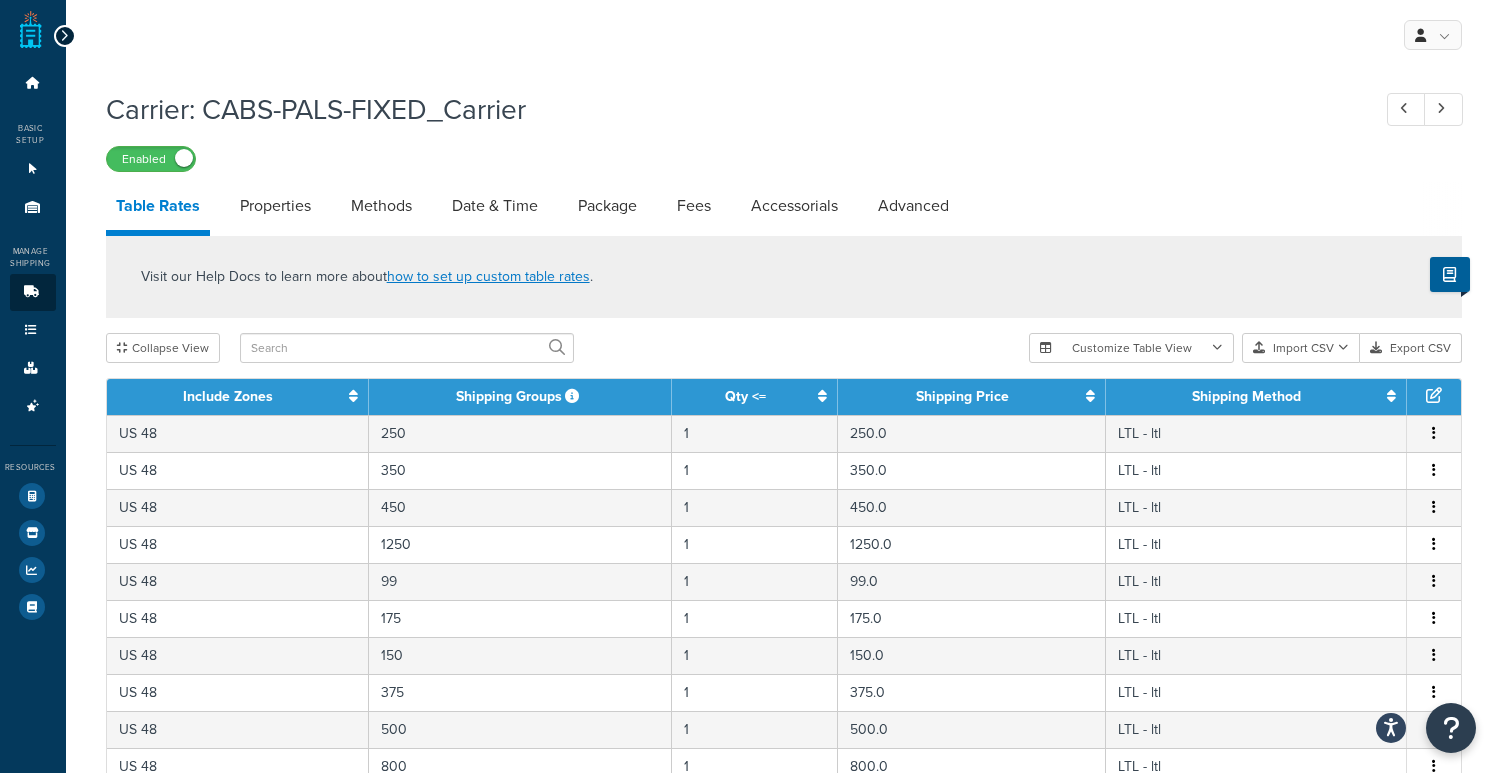 scroll, scrollTop: 0, scrollLeft: 0, axis: both 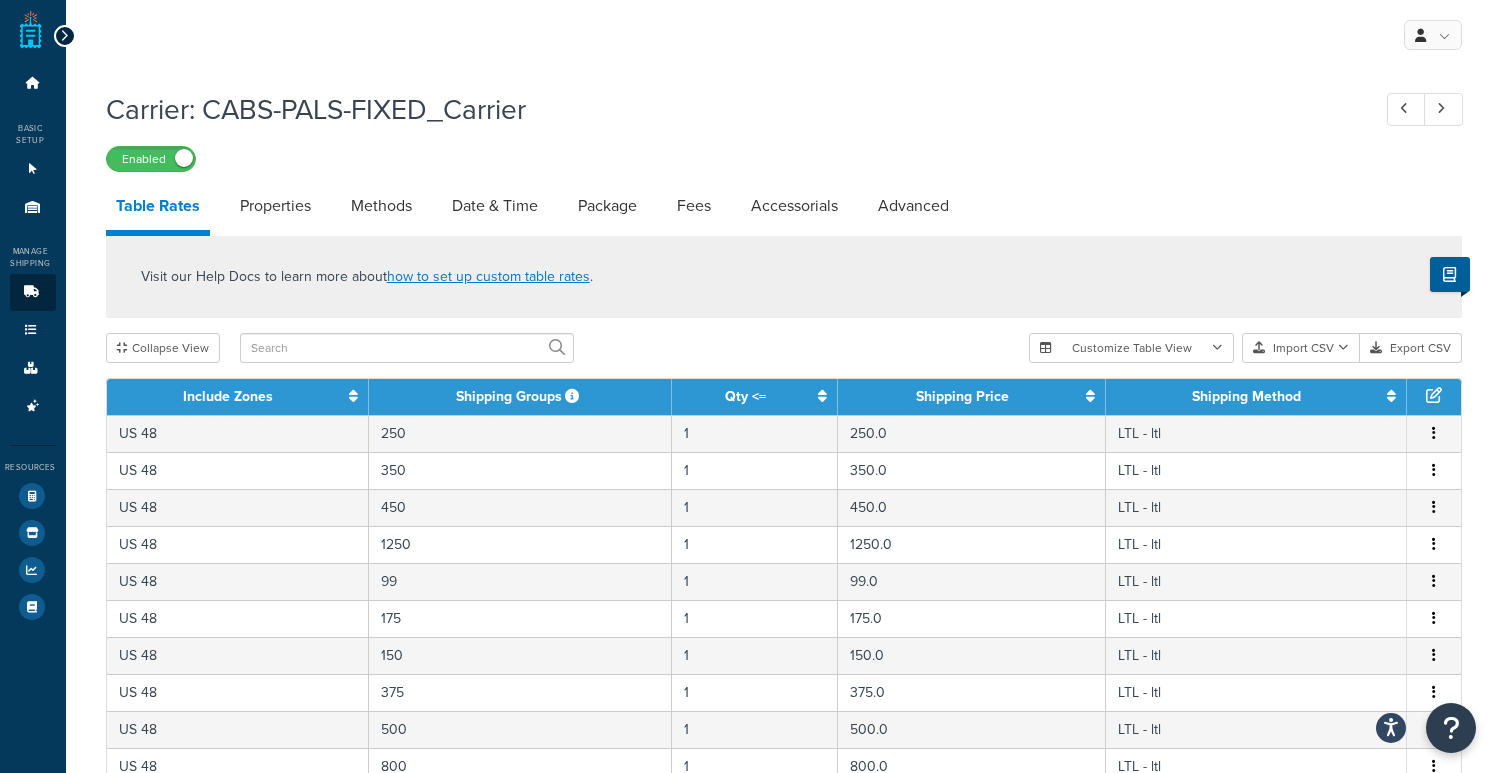 click on "Visit our Help Docs to learn more about  how to set up custom table rates ." 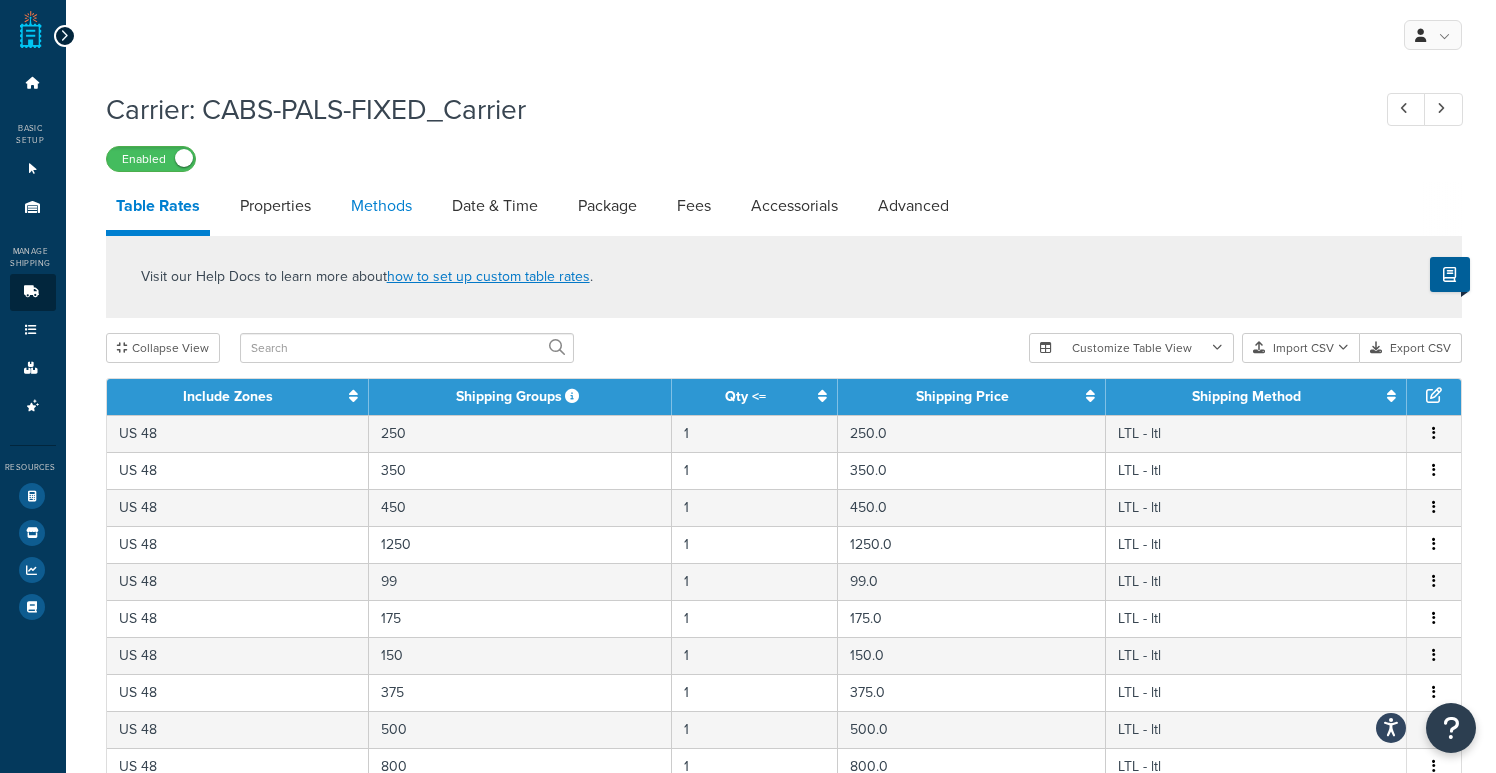 click on "Methods" at bounding box center [381, 206] 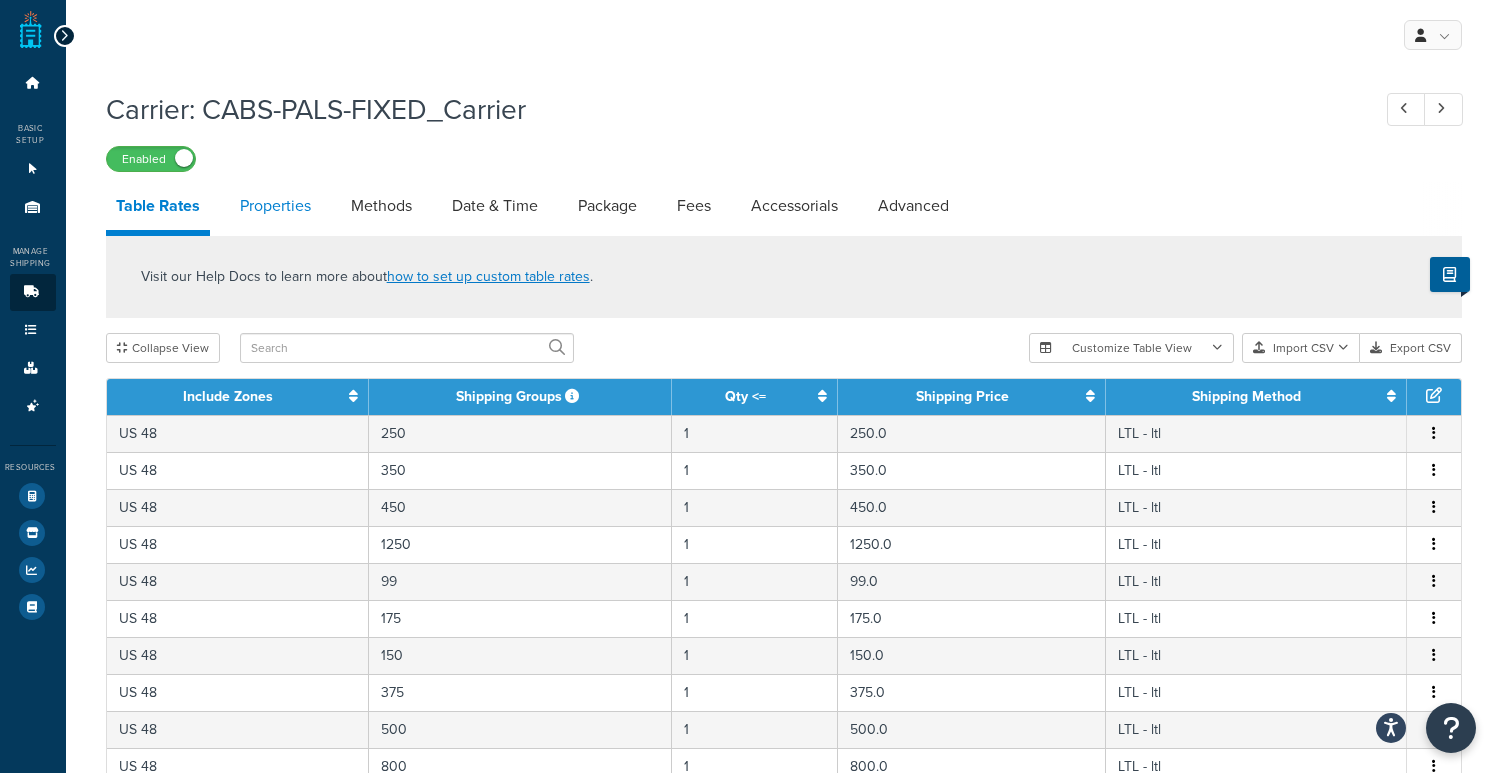 select on "25" 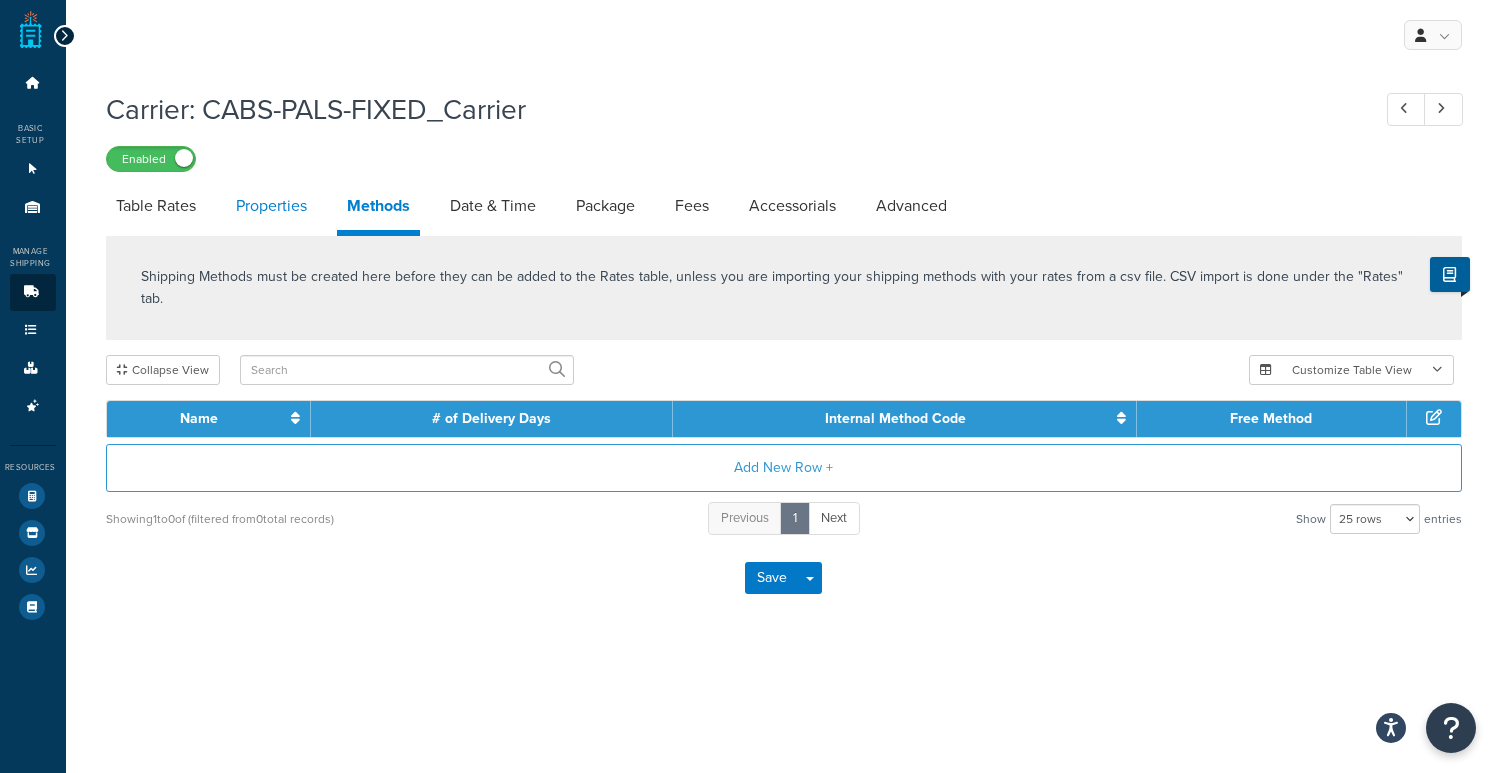 click on "Properties" at bounding box center (271, 206) 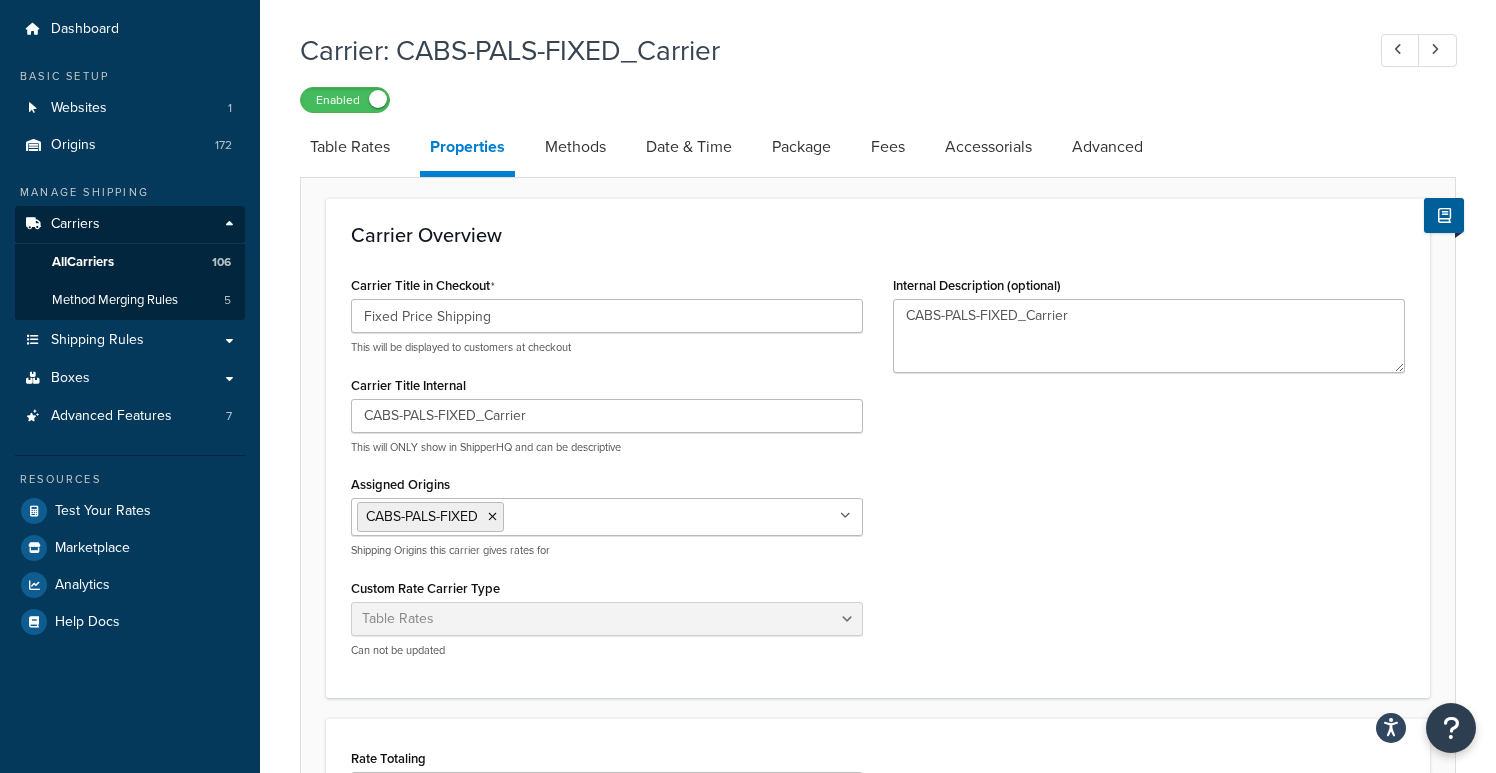 scroll, scrollTop: 71, scrollLeft: 0, axis: vertical 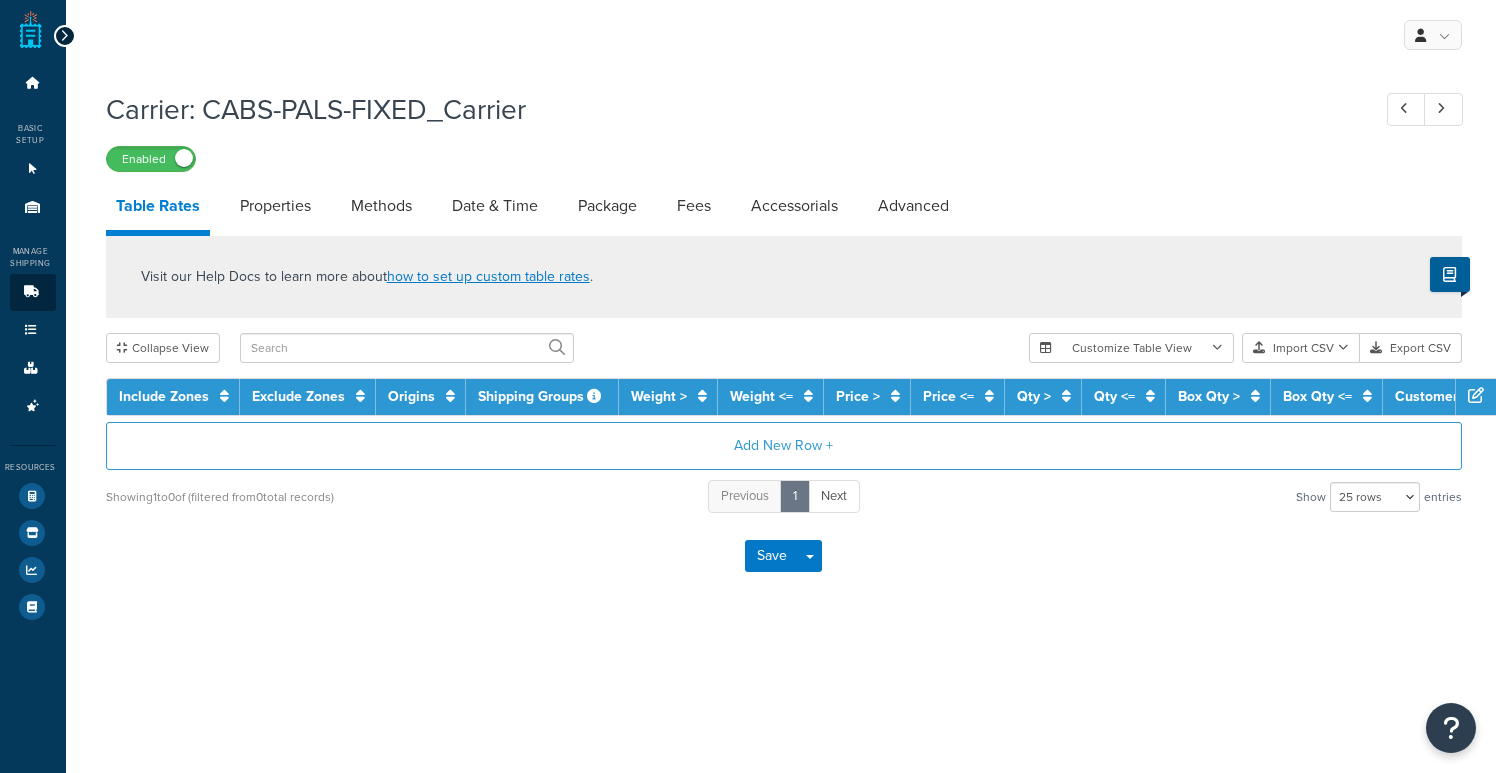 select on "25" 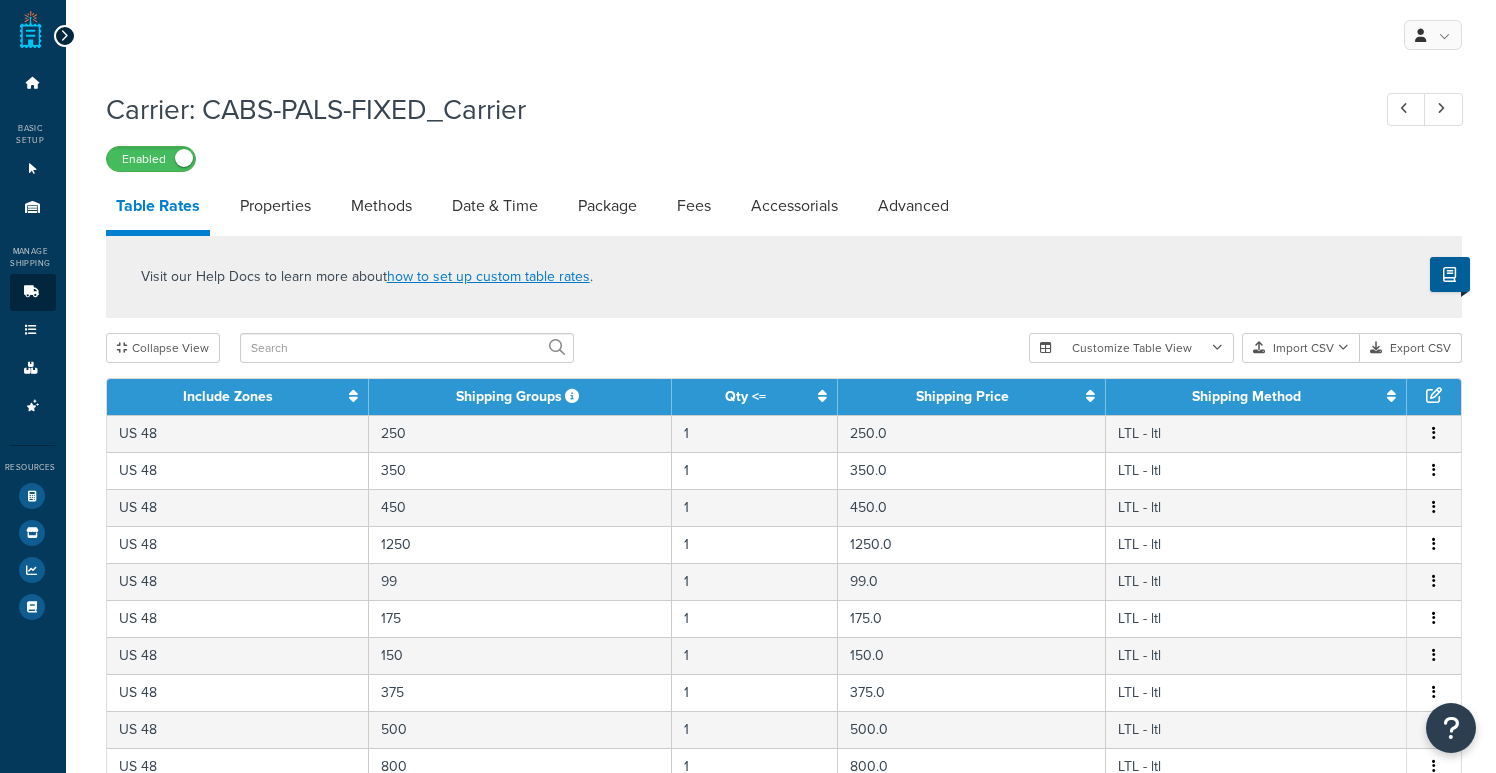 scroll, scrollTop: 0, scrollLeft: 0, axis: both 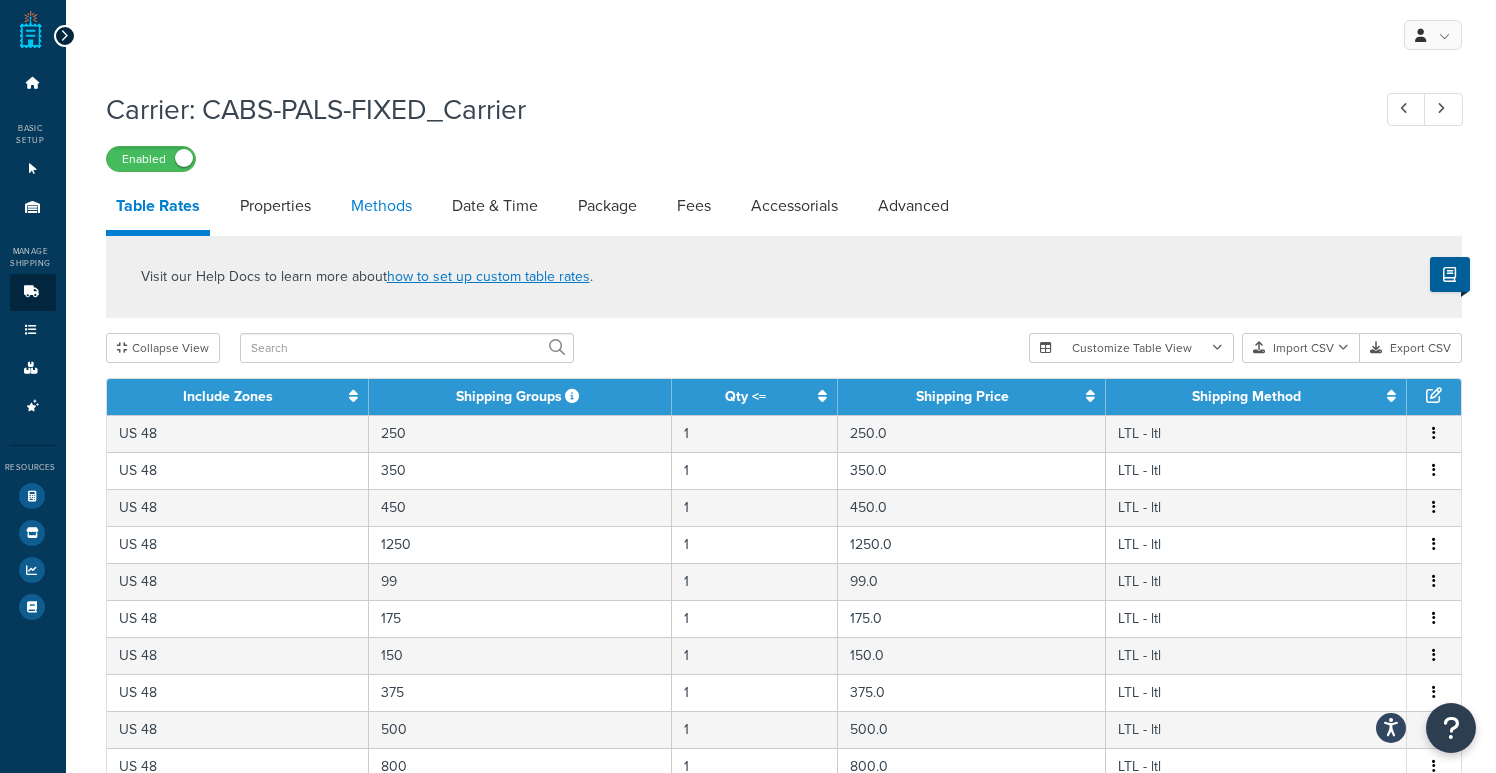 click on "Methods" at bounding box center (381, 206) 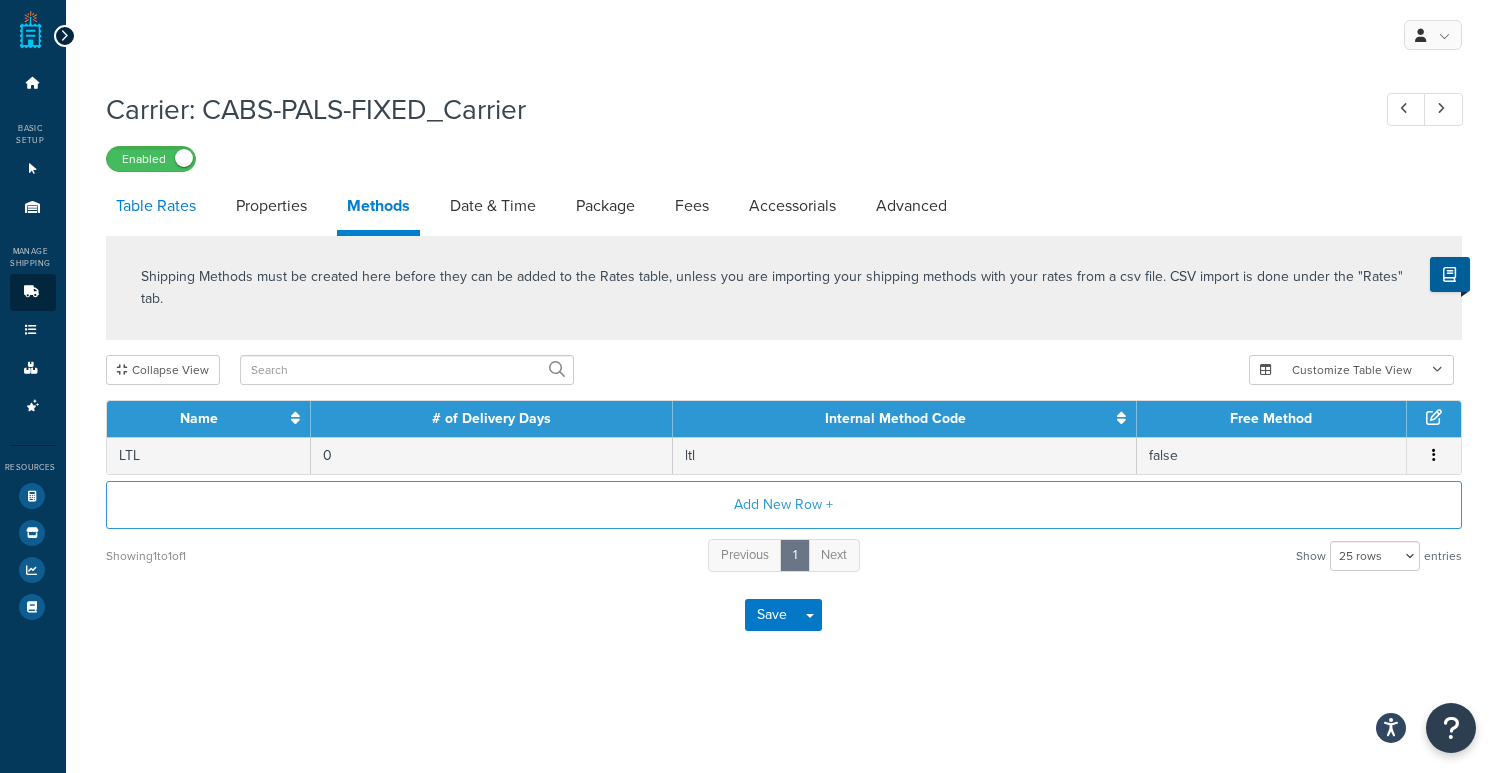 click on "Table Rates" at bounding box center [156, 206] 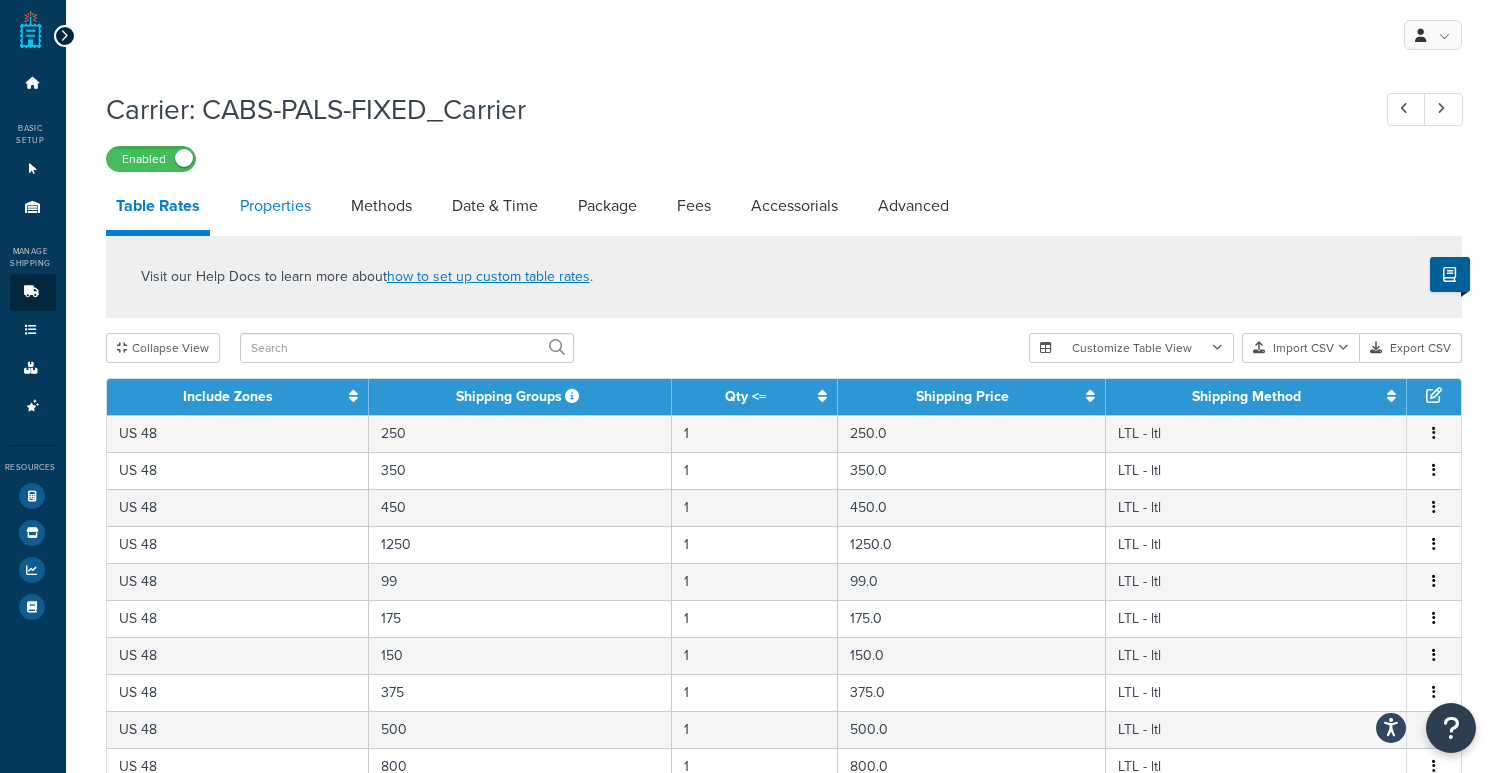 click on "Properties" at bounding box center [275, 206] 